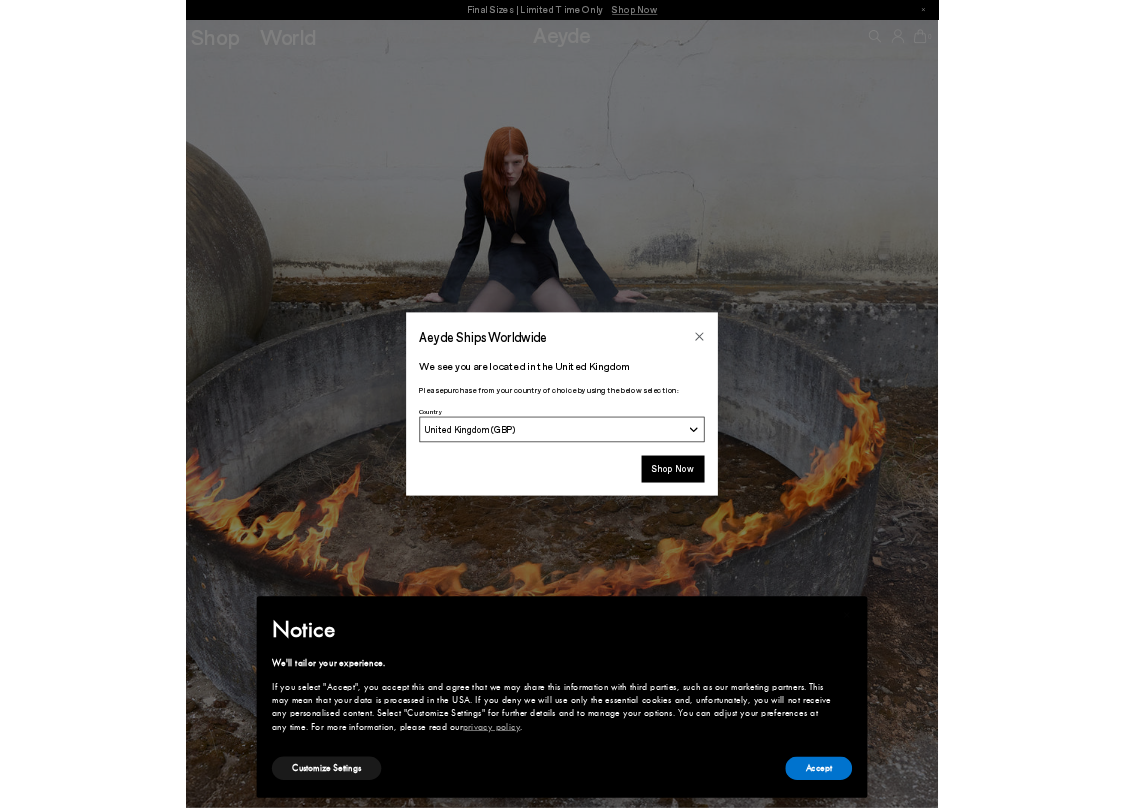 scroll, scrollTop: 0, scrollLeft: 0, axis: both 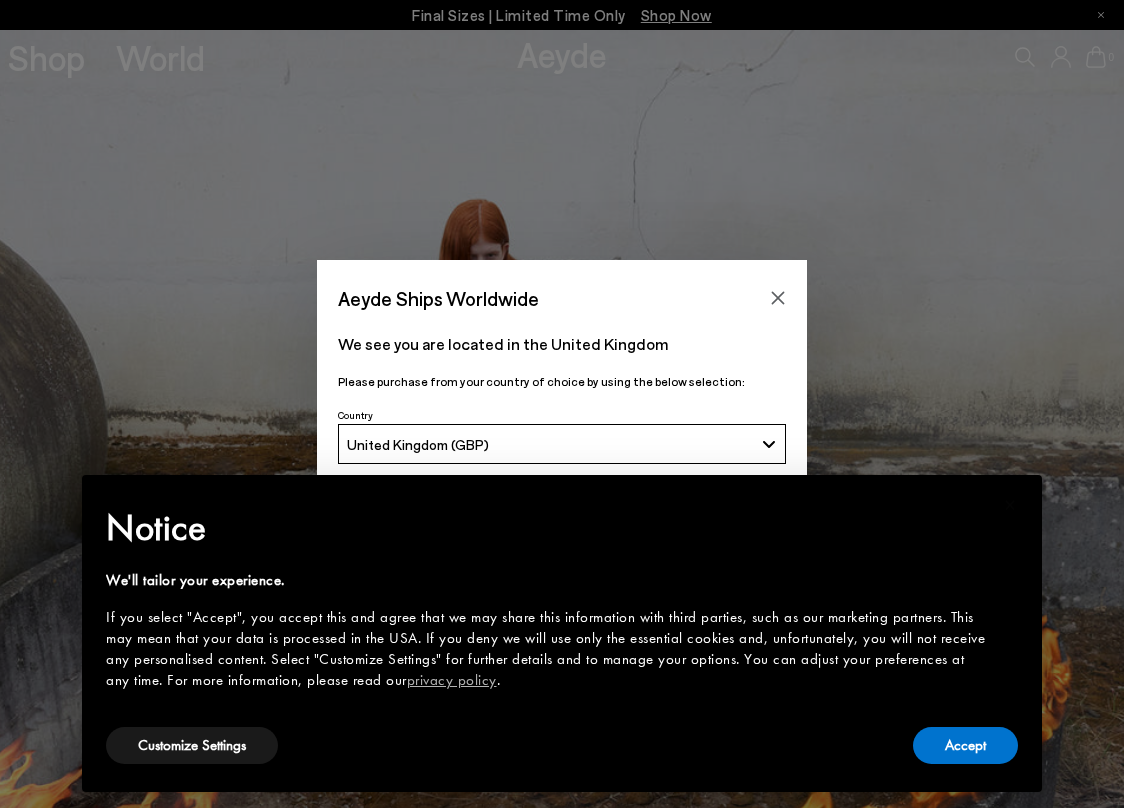 click 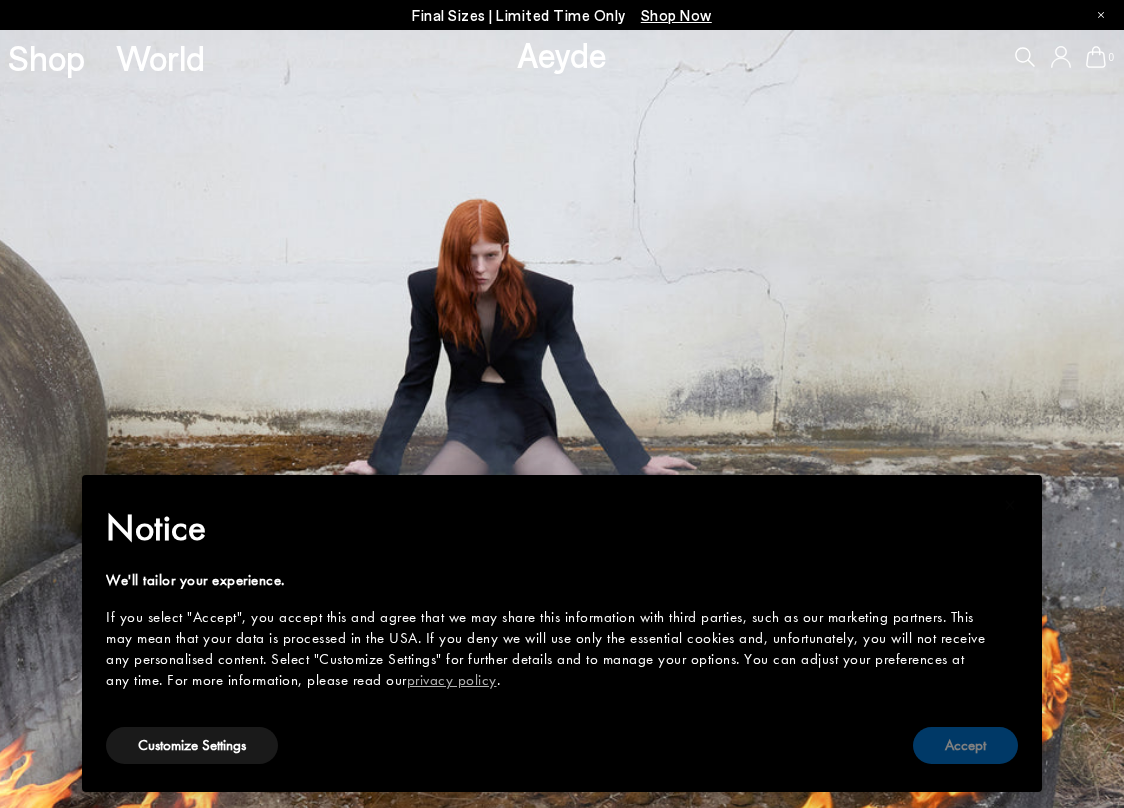 click on "Accept" at bounding box center (965, 745) 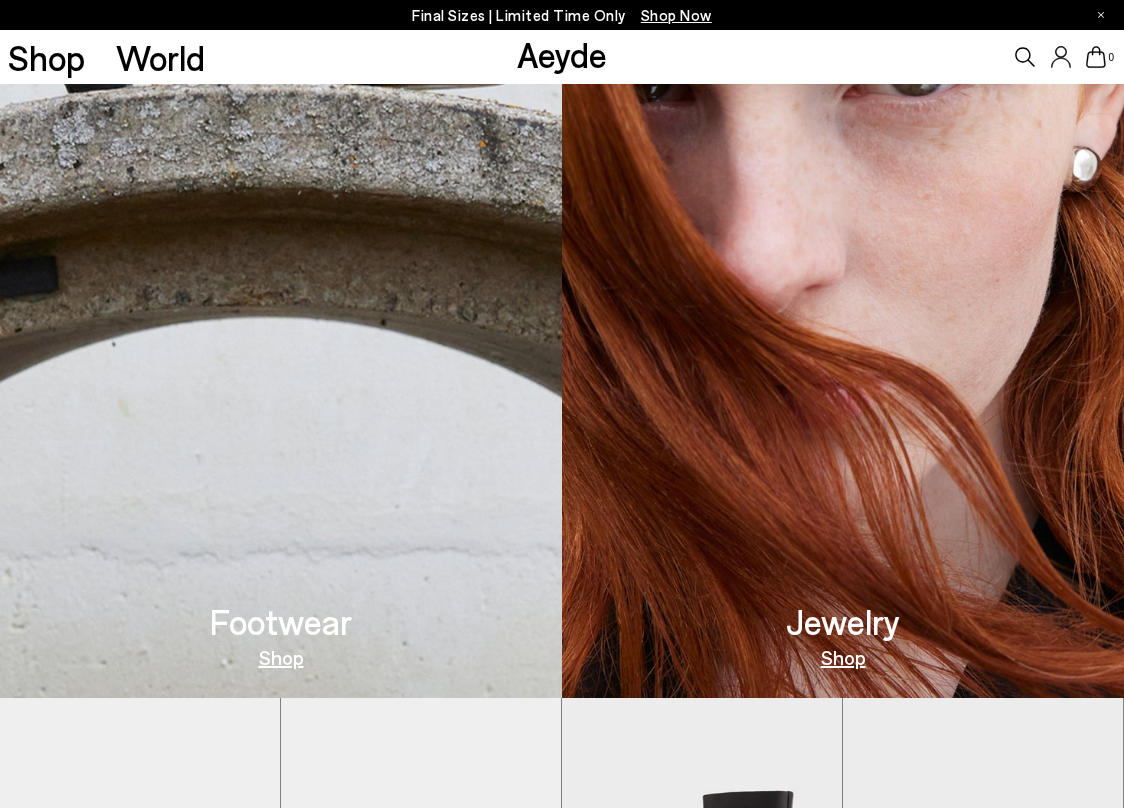 scroll, scrollTop: 2000, scrollLeft: 0, axis: vertical 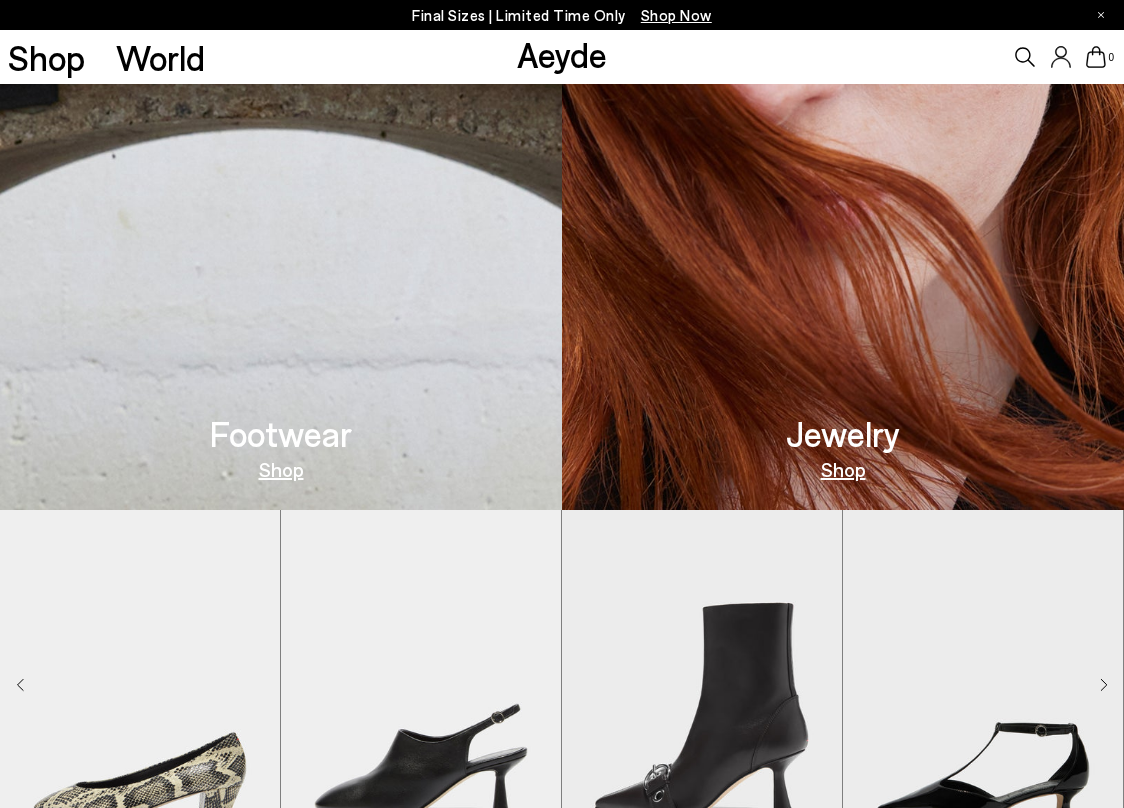 click on "Footwear" at bounding box center (281, 433) 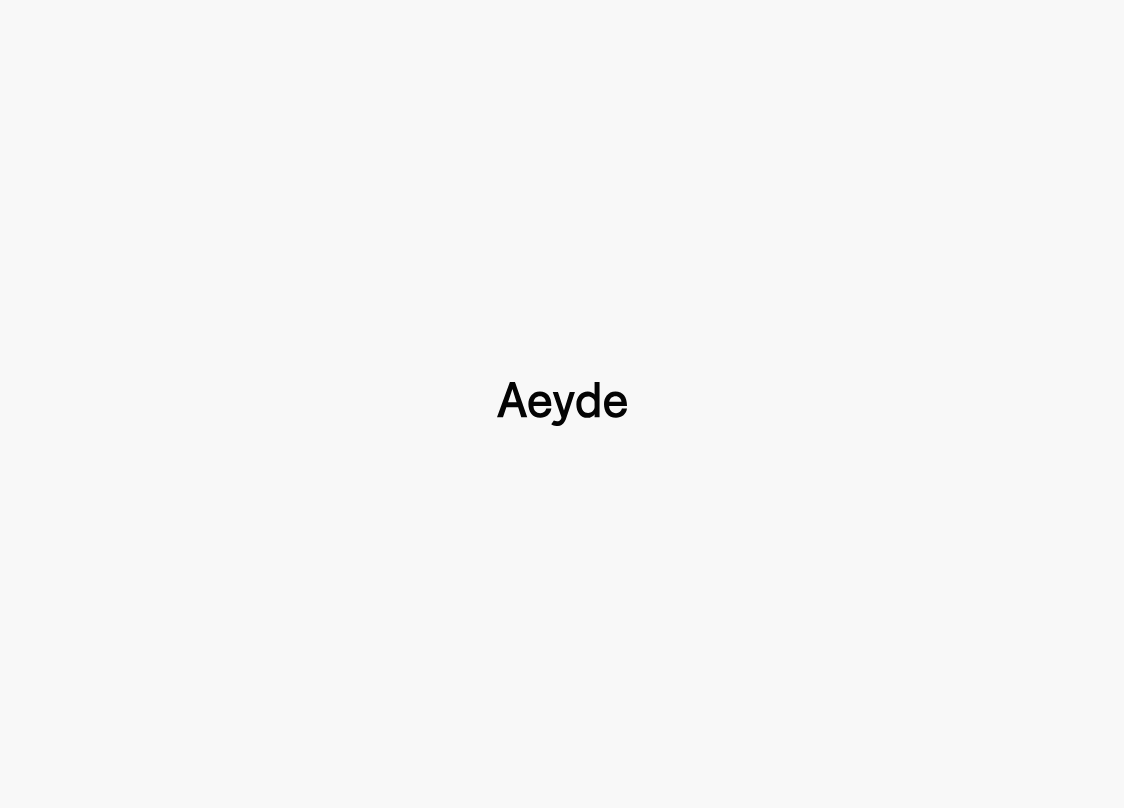 type 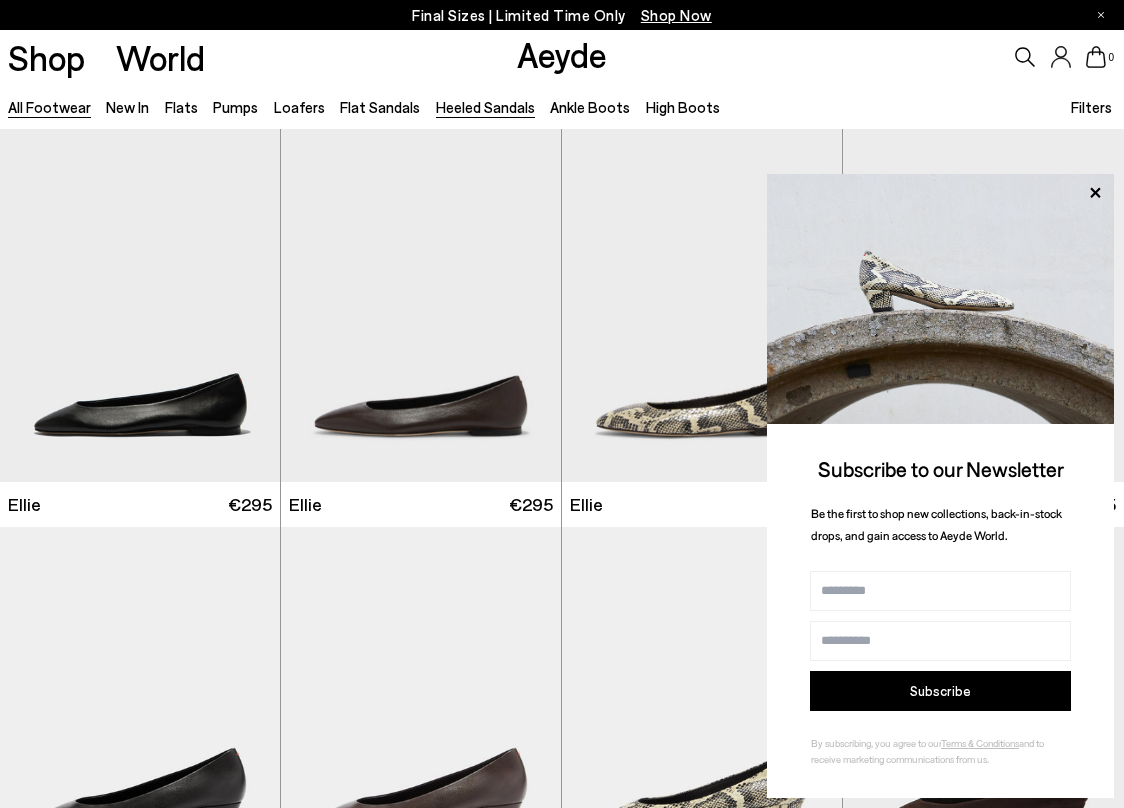 click on "Heeled Sandals" at bounding box center [485, 107] 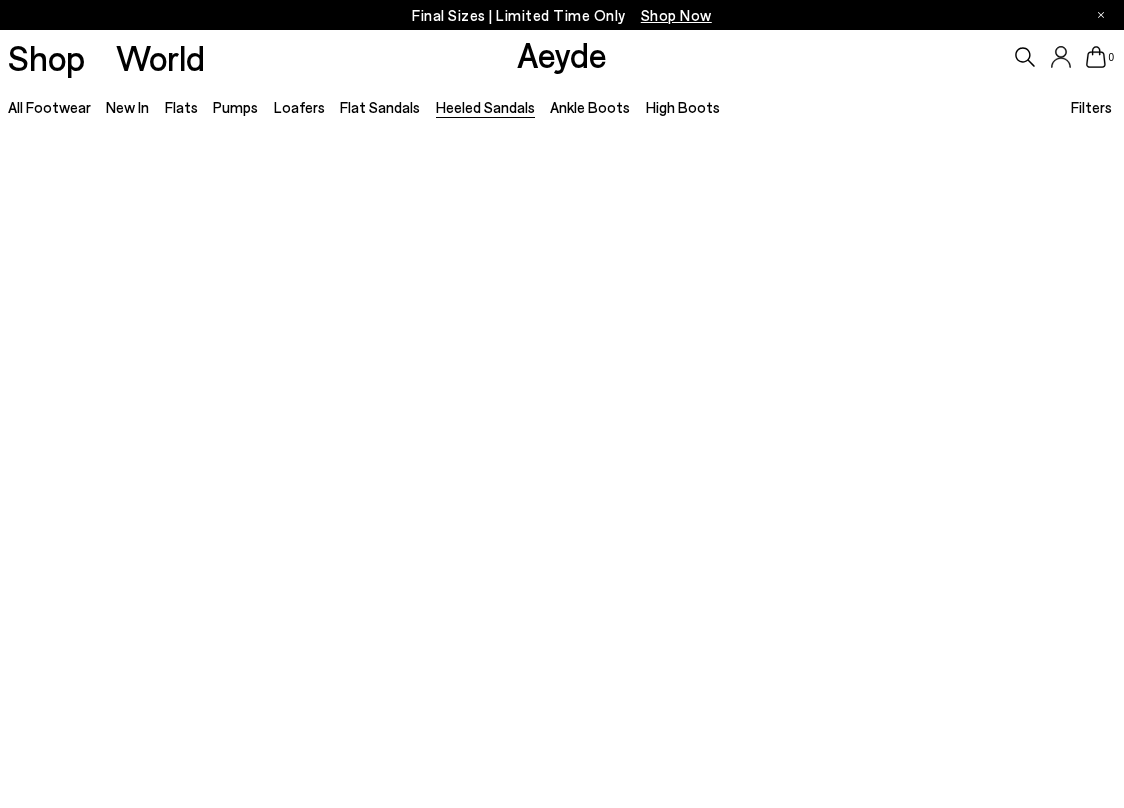 scroll, scrollTop: 0, scrollLeft: 0, axis: both 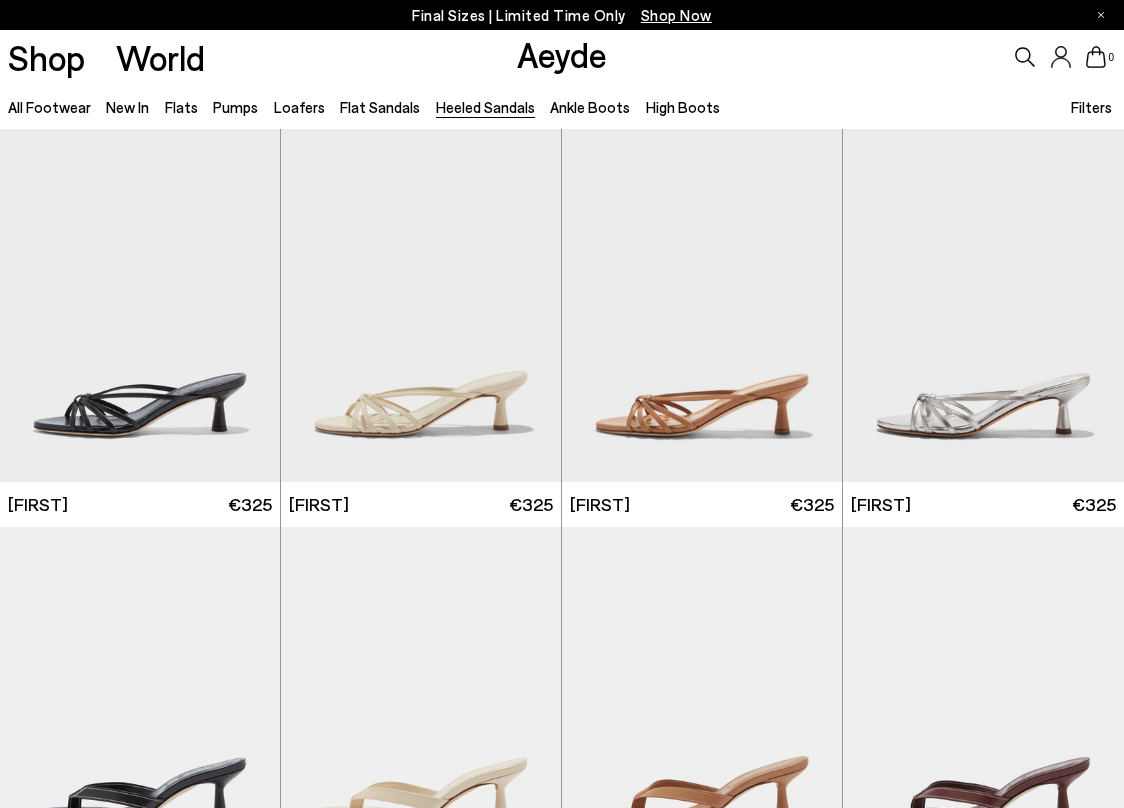 click on "Filters" at bounding box center [1091, 107] 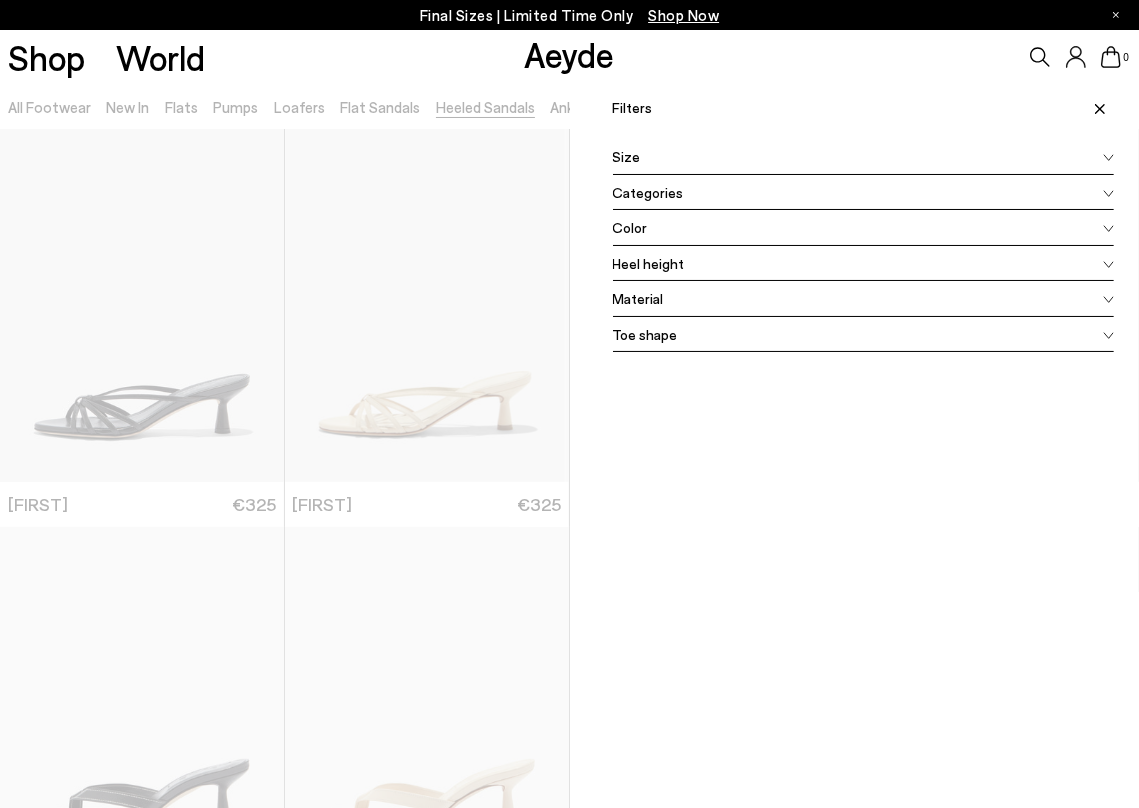 click on "Size" at bounding box center [864, 157] 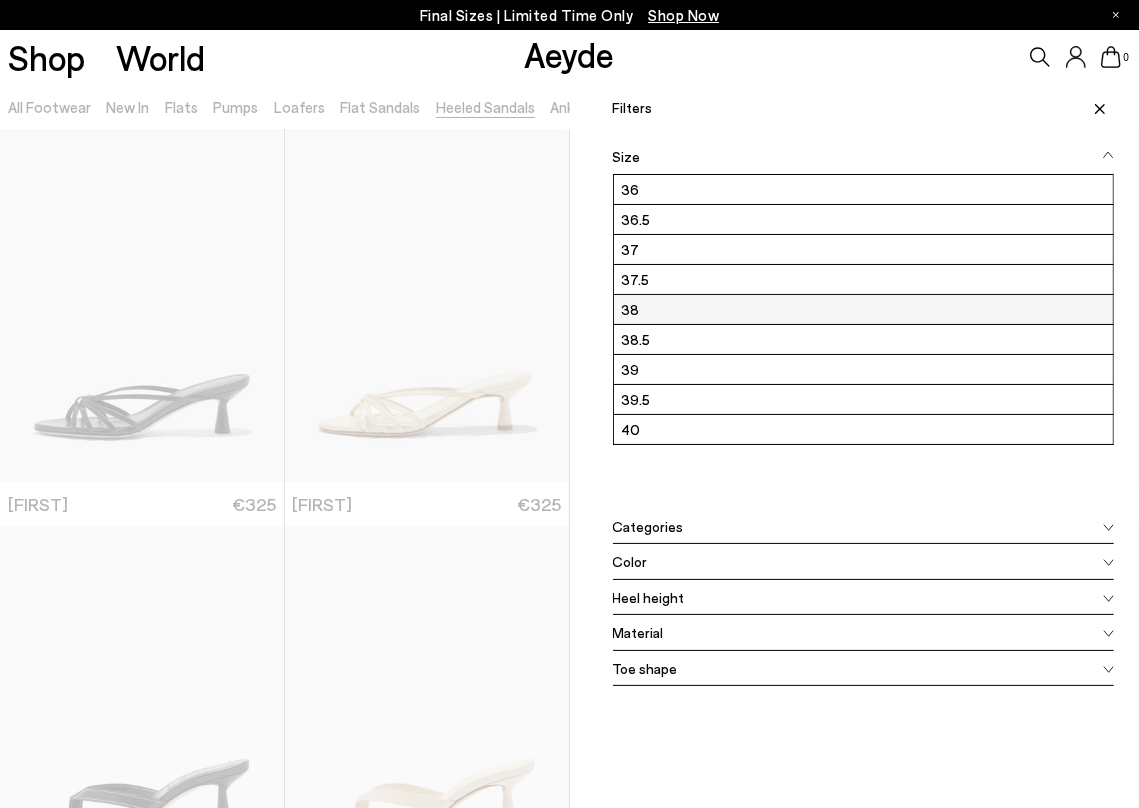 click on "38" at bounding box center (864, 309) 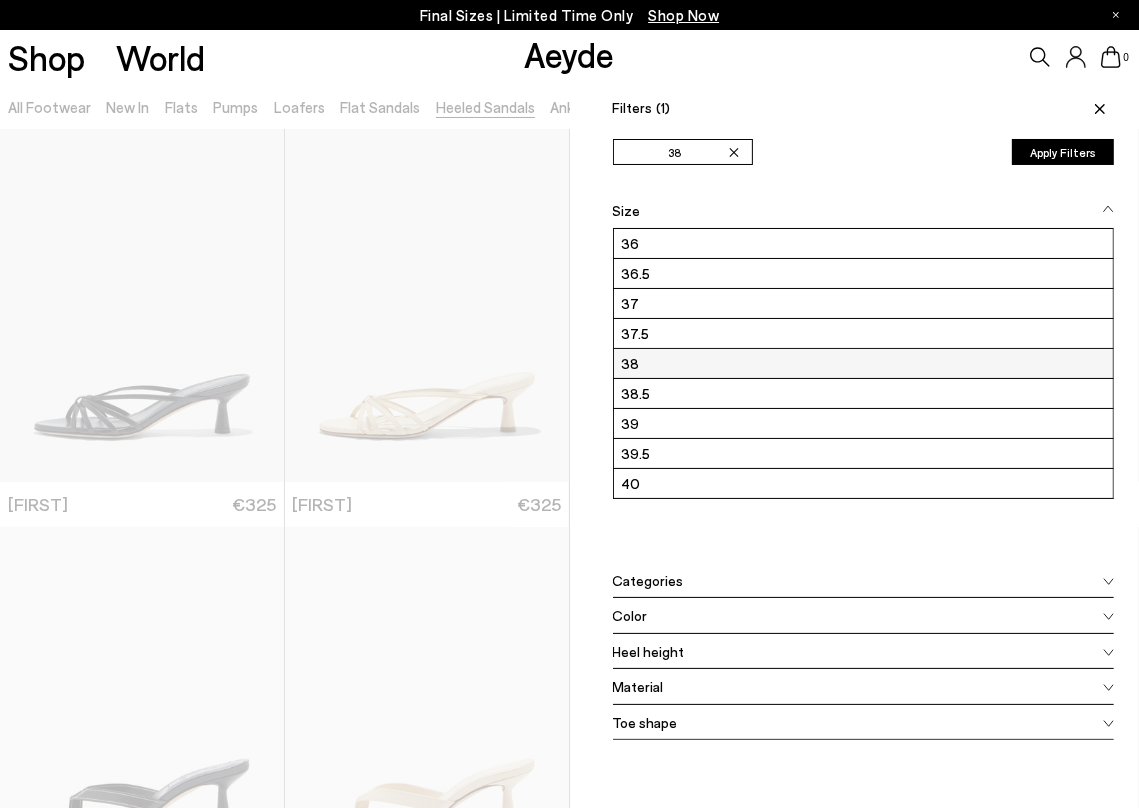 click on "38" at bounding box center (864, 363) 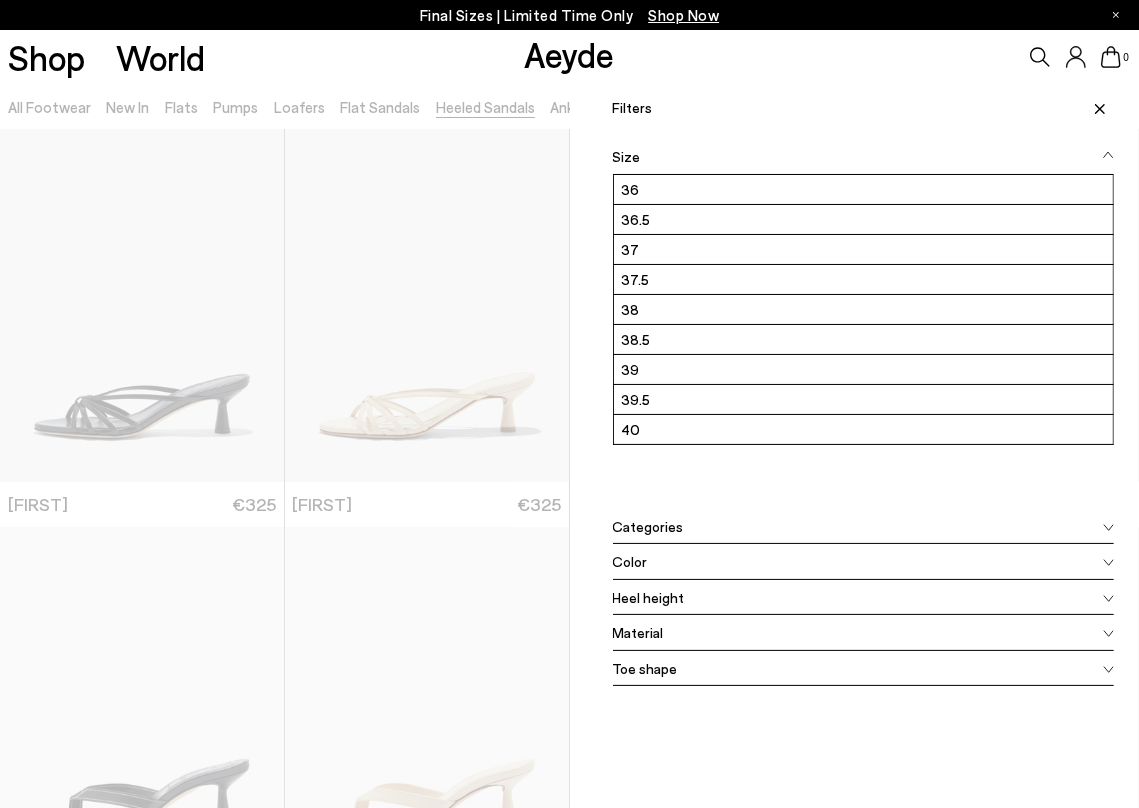 click on "Color" at bounding box center [864, 562] 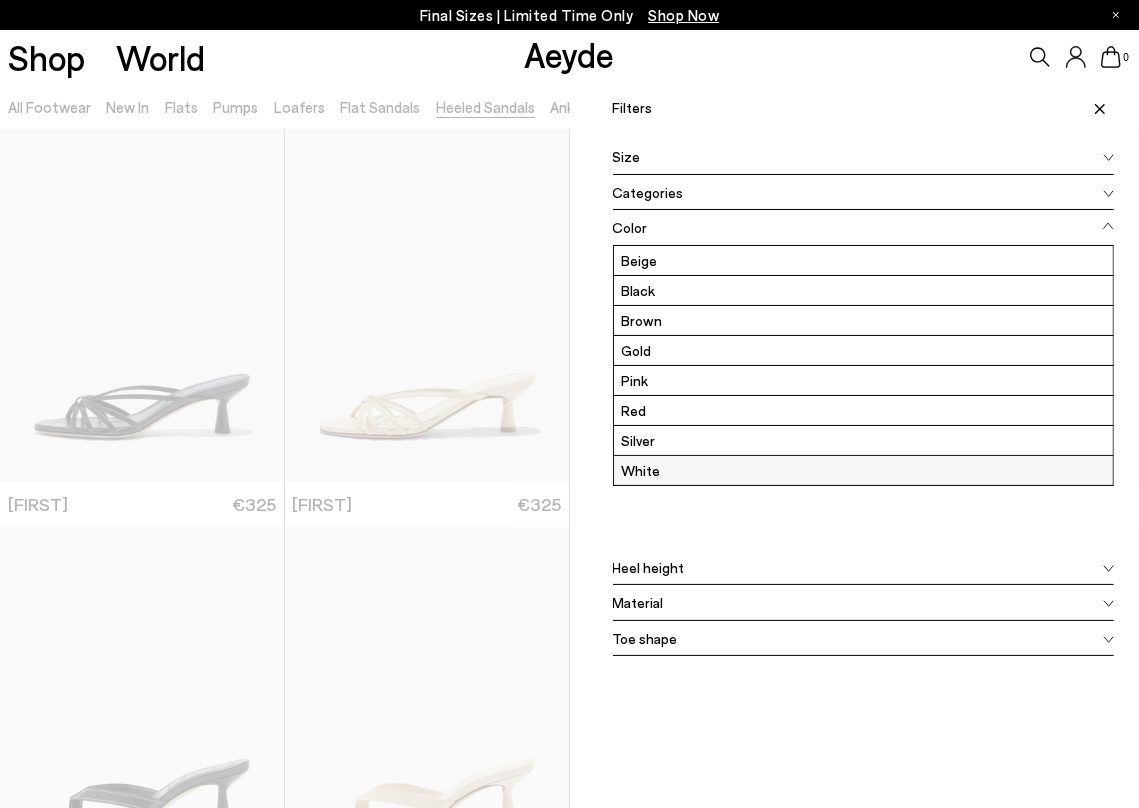 click on "White" at bounding box center [864, 470] 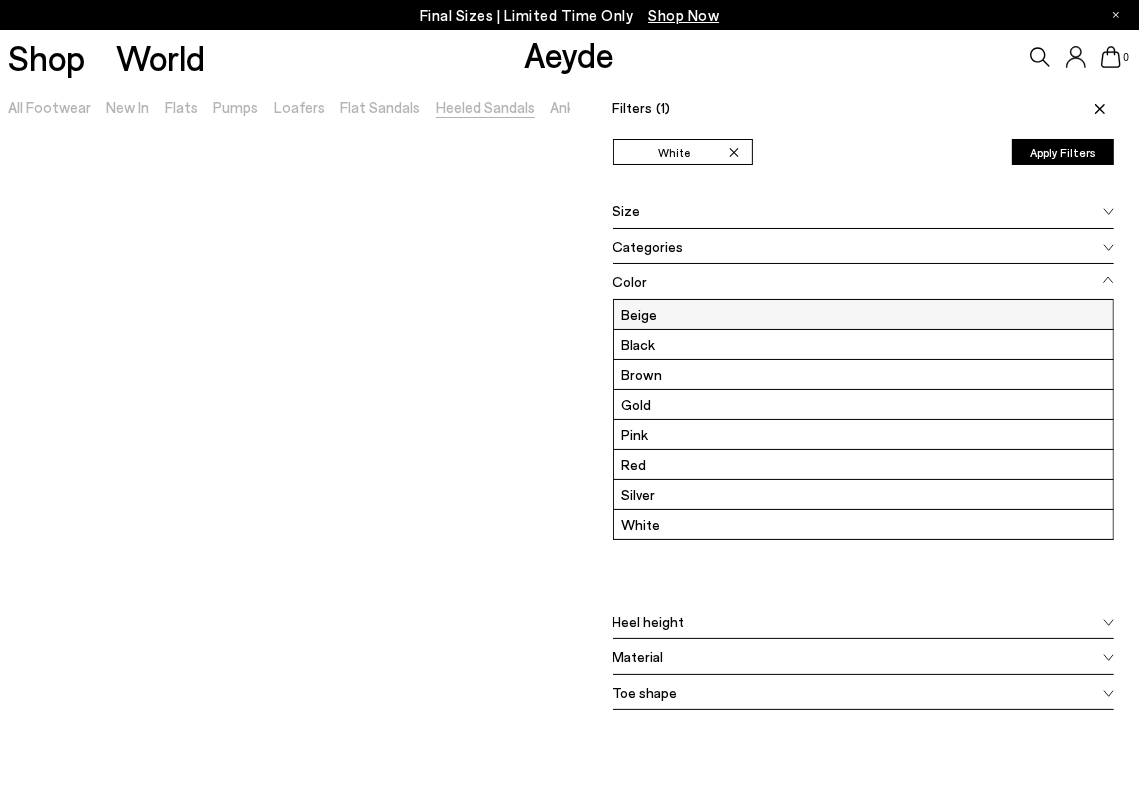 click on "Beige" at bounding box center (864, 314) 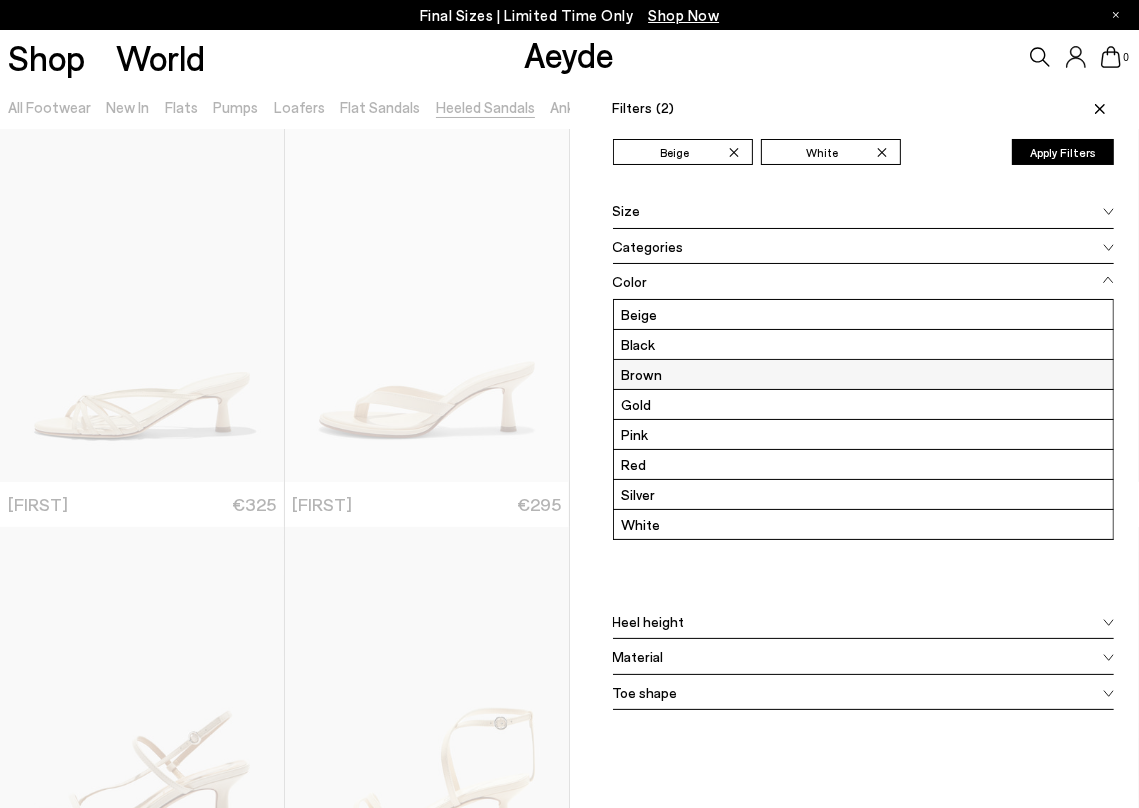 click on "Brown" at bounding box center [864, 374] 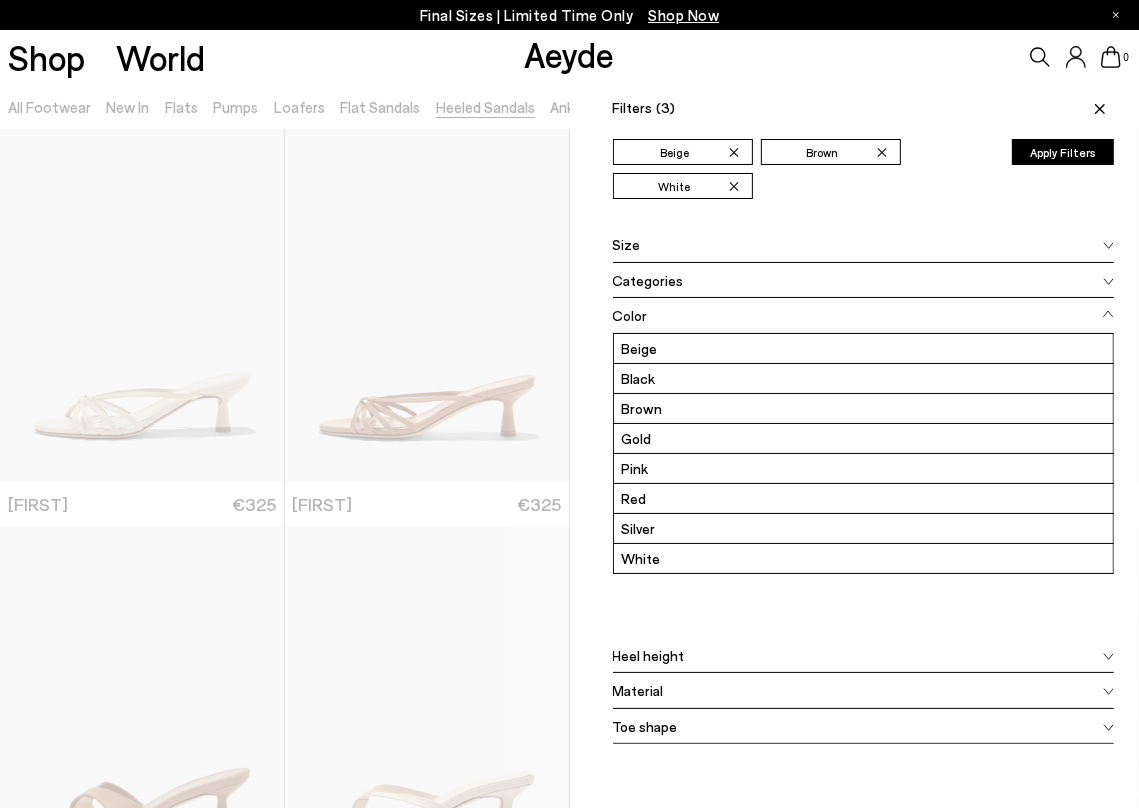 click on "Material" at bounding box center (864, 691) 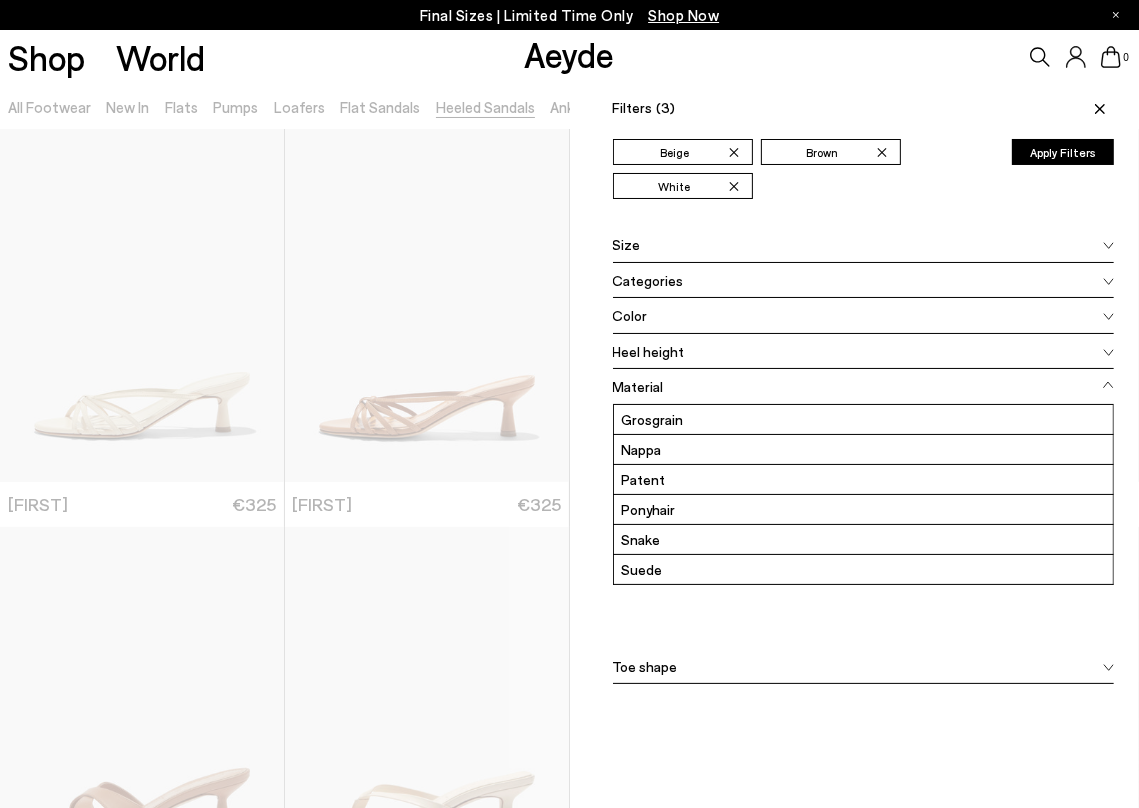 click on "Material
Grosgrain
Nappa
Patent
Ponyhair
Snake
Suede" at bounding box center [864, 509] 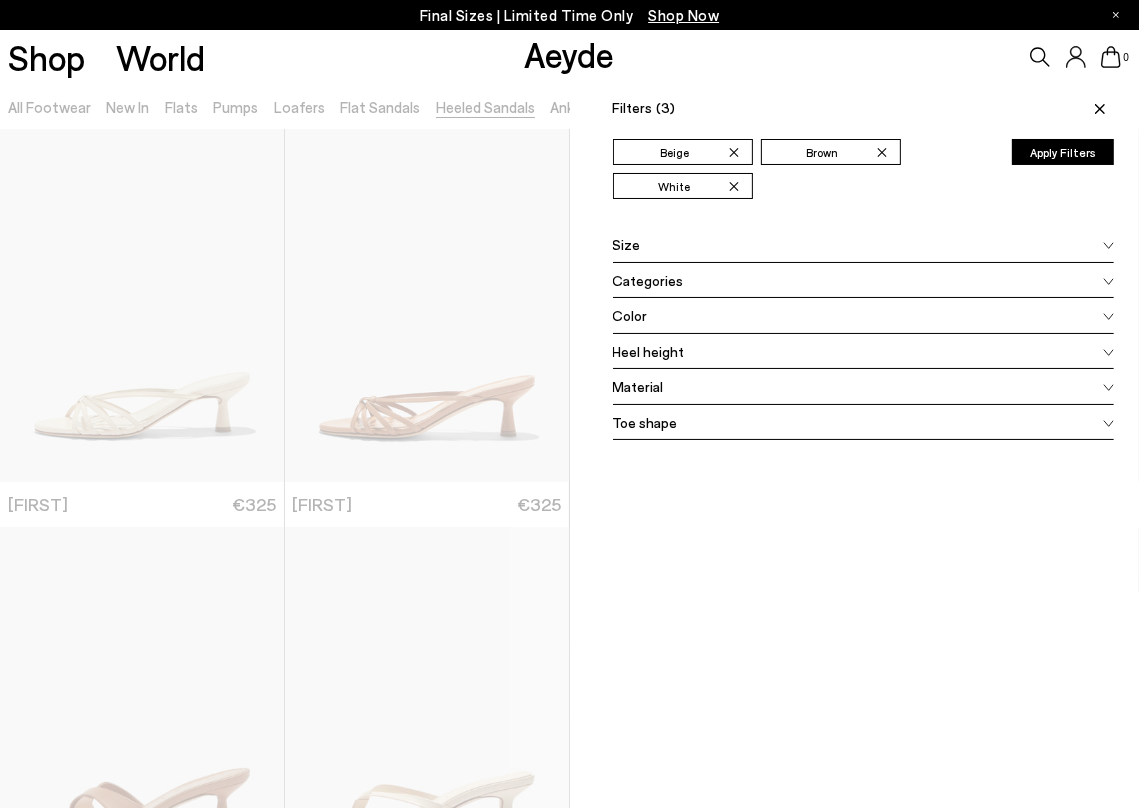 click on "Apply Filters" at bounding box center (1063, 152) 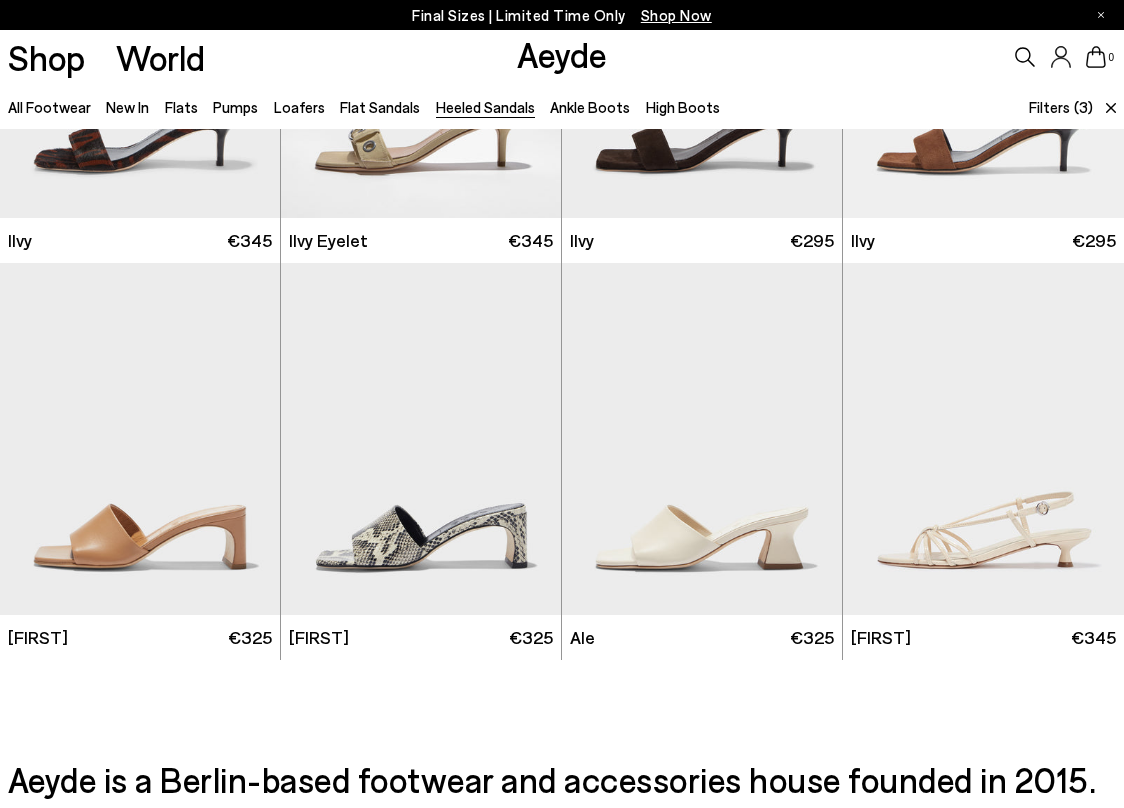 scroll, scrollTop: 1500, scrollLeft: 0, axis: vertical 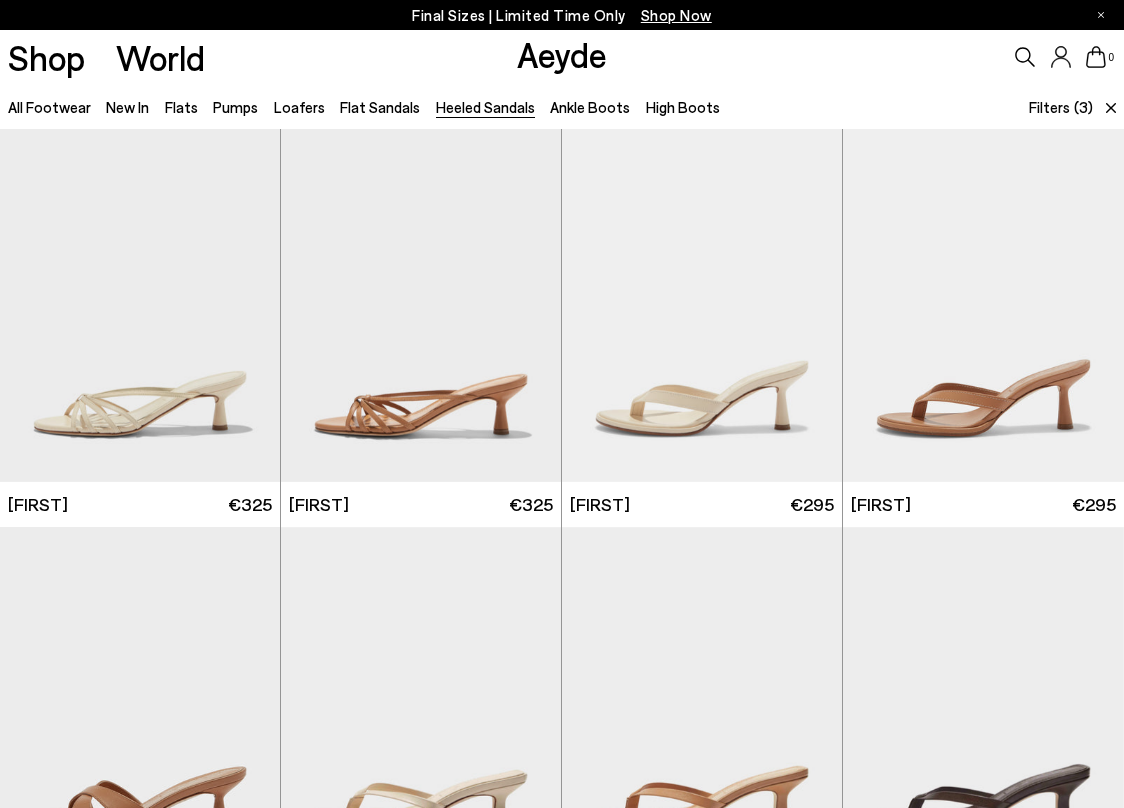 click on "Filters" at bounding box center (1049, 107) 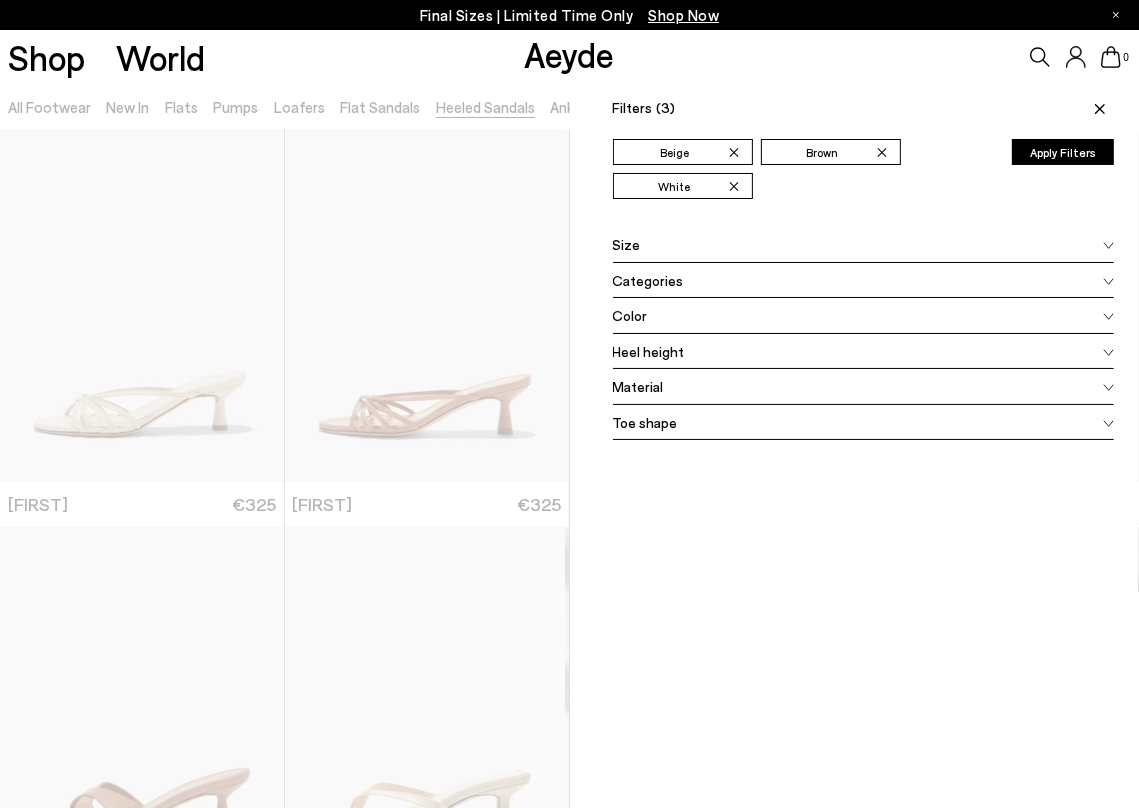 click at bounding box center (1097, 108) 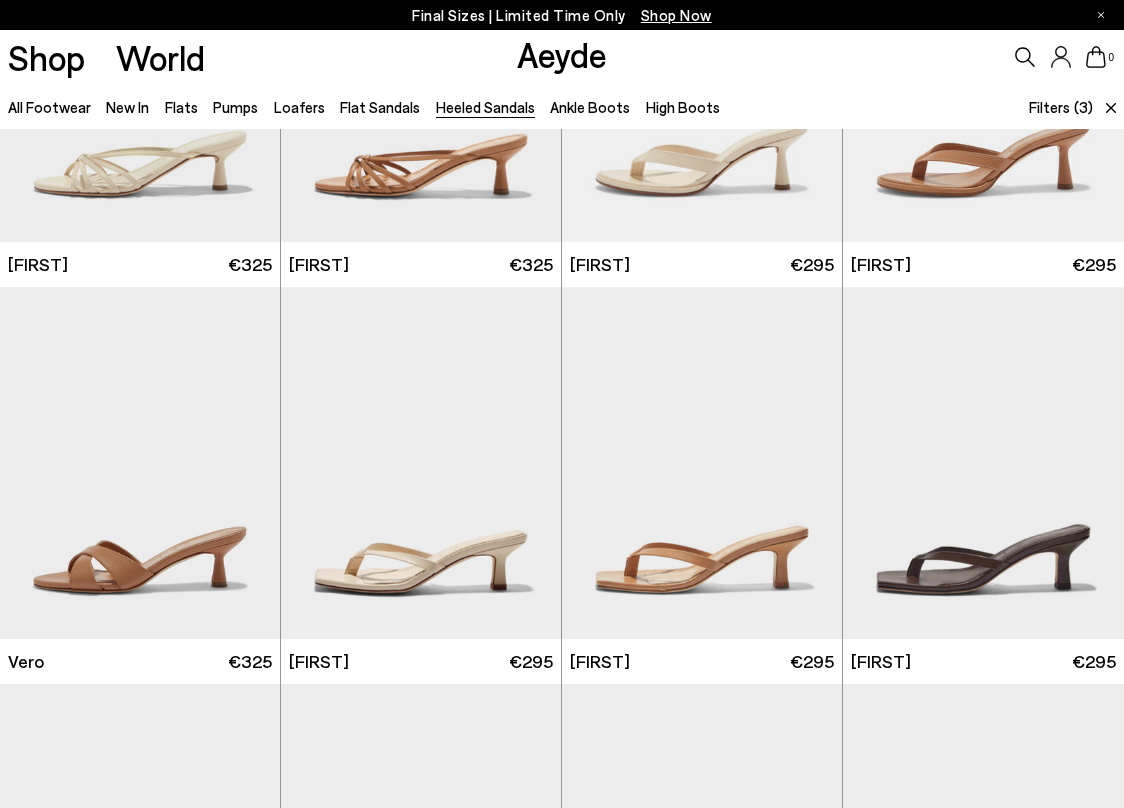 scroll, scrollTop: 225, scrollLeft: 0, axis: vertical 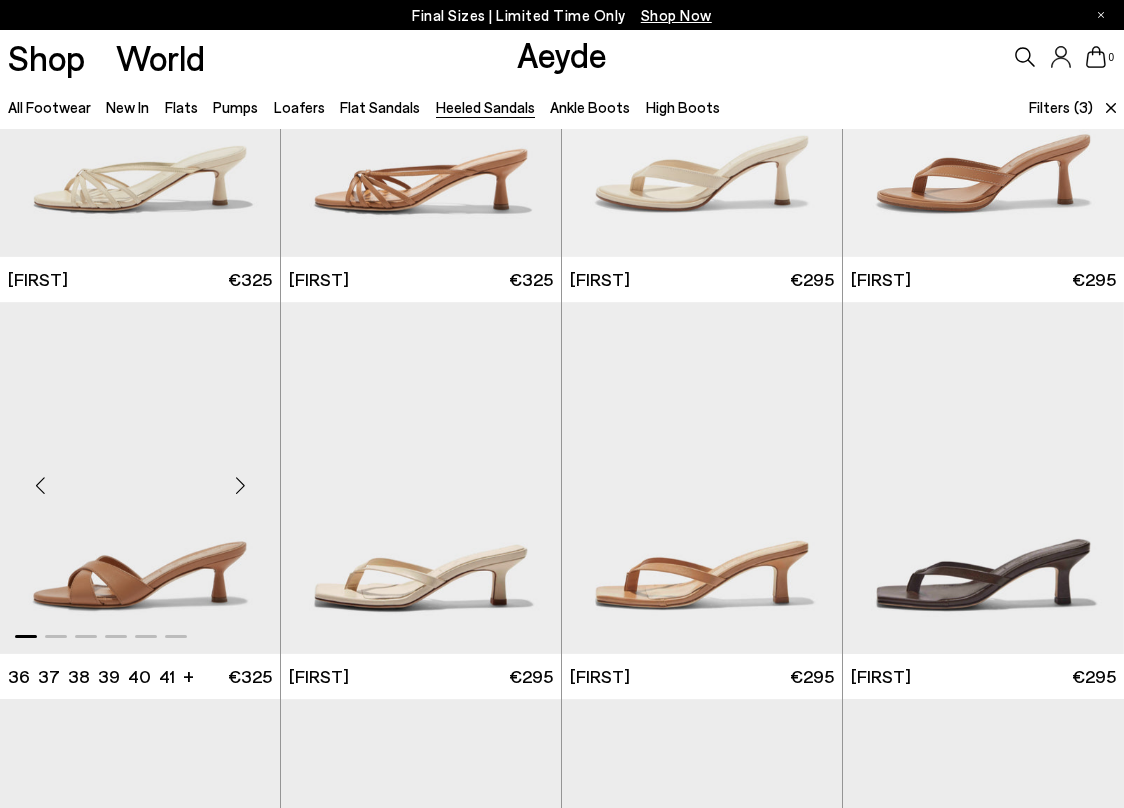 click at bounding box center (240, 486) 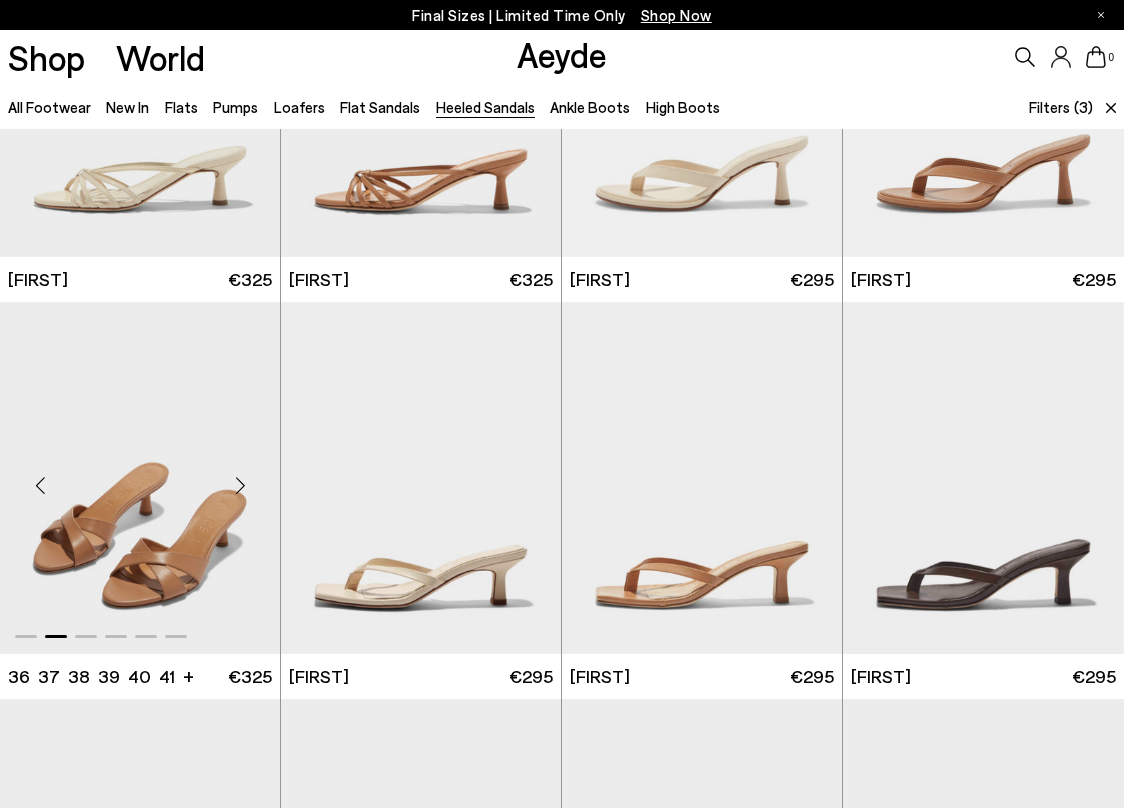 click at bounding box center [240, 486] 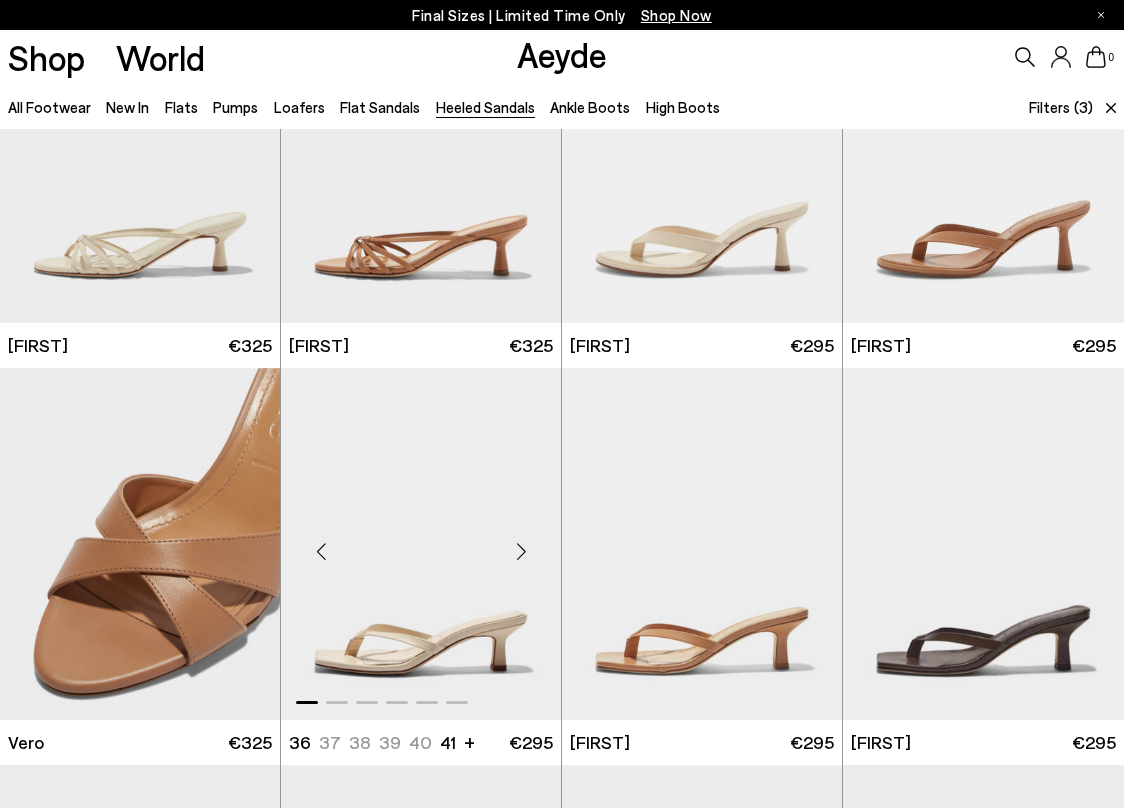 scroll, scrollTop: 0, scrollLeft: 0, axis: both 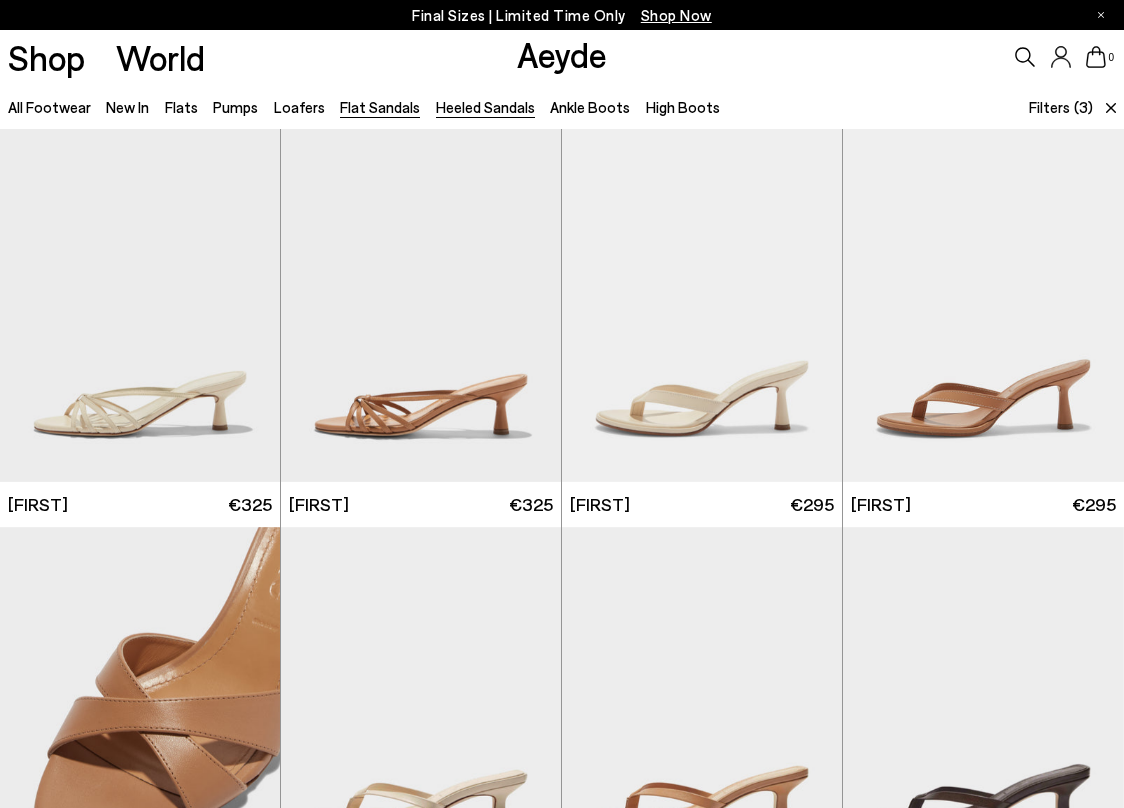 click on "Flat Sandals" at bounding box center (380, 107) 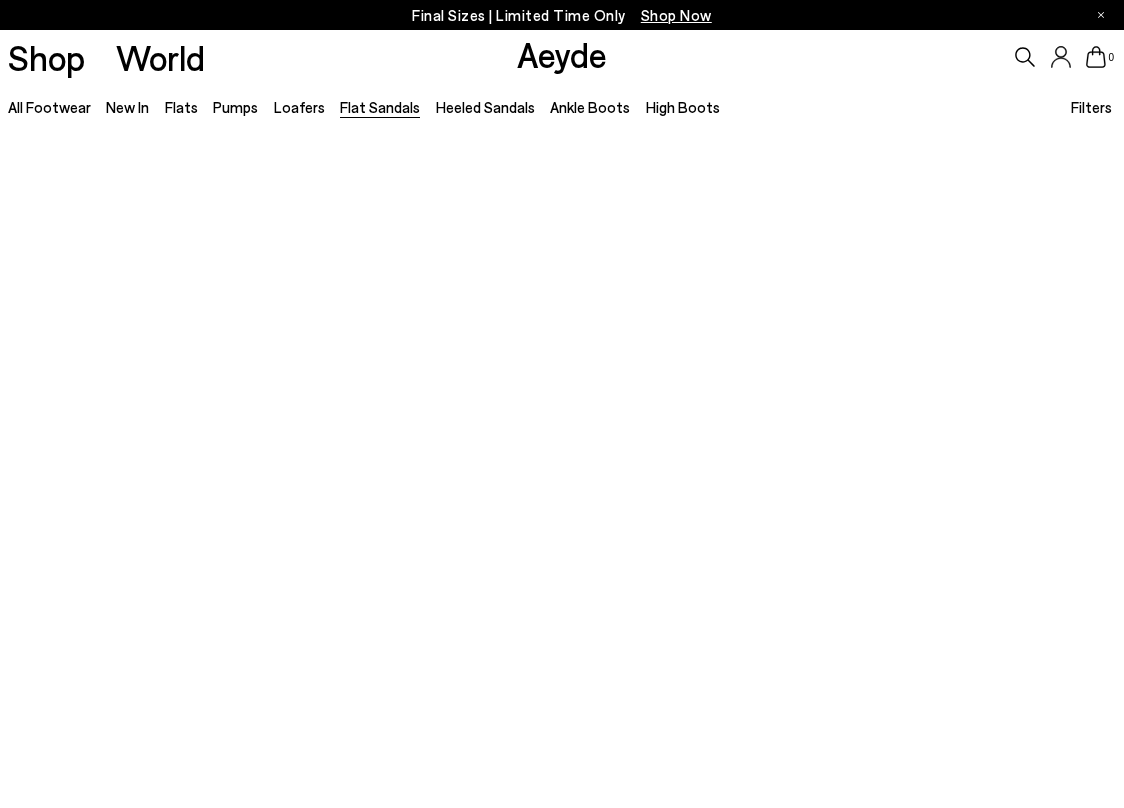 scroll, scrollTop: 0, scrollLeft: 0, axis: both 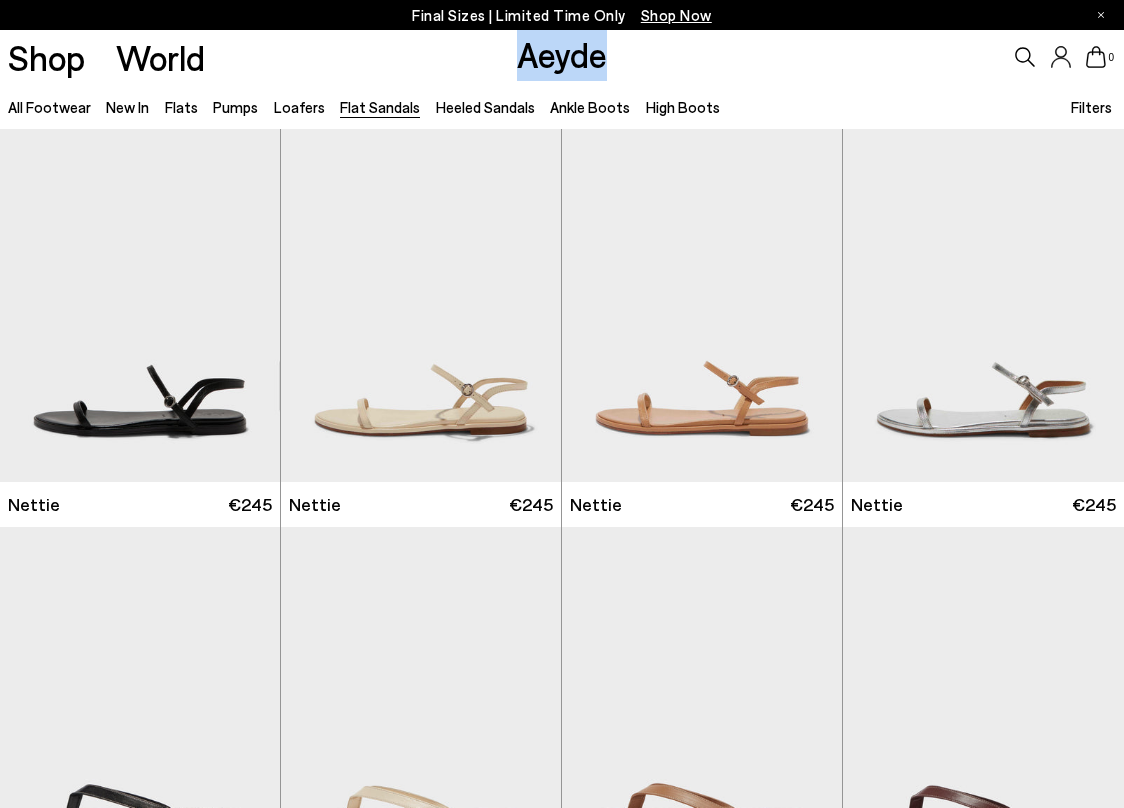 drag, startPoint x: 512, startPoint y: 55, endPoint x: 608, endPoint y: 67, distance: 96.74709 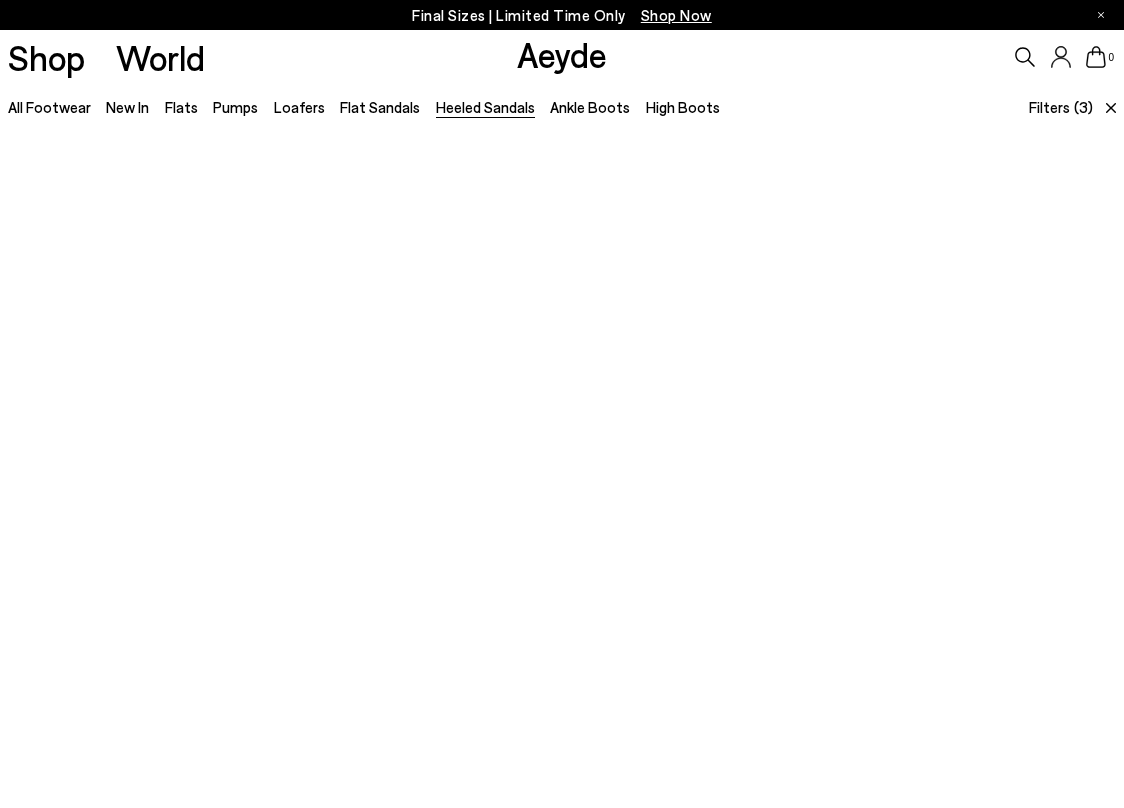 scroll, scrollTop: 0, scrollLeft: 0, axis: both 